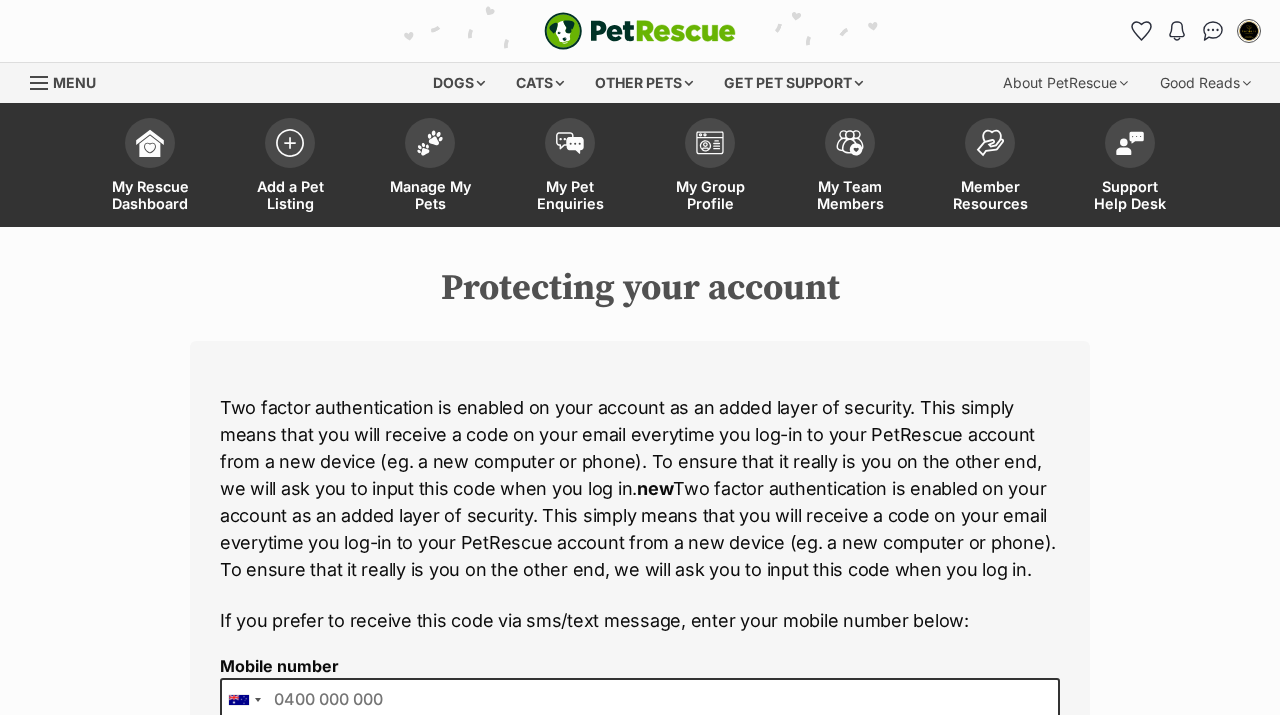scroll, scrollTop: 0, scrollLeft: 0, axis: both 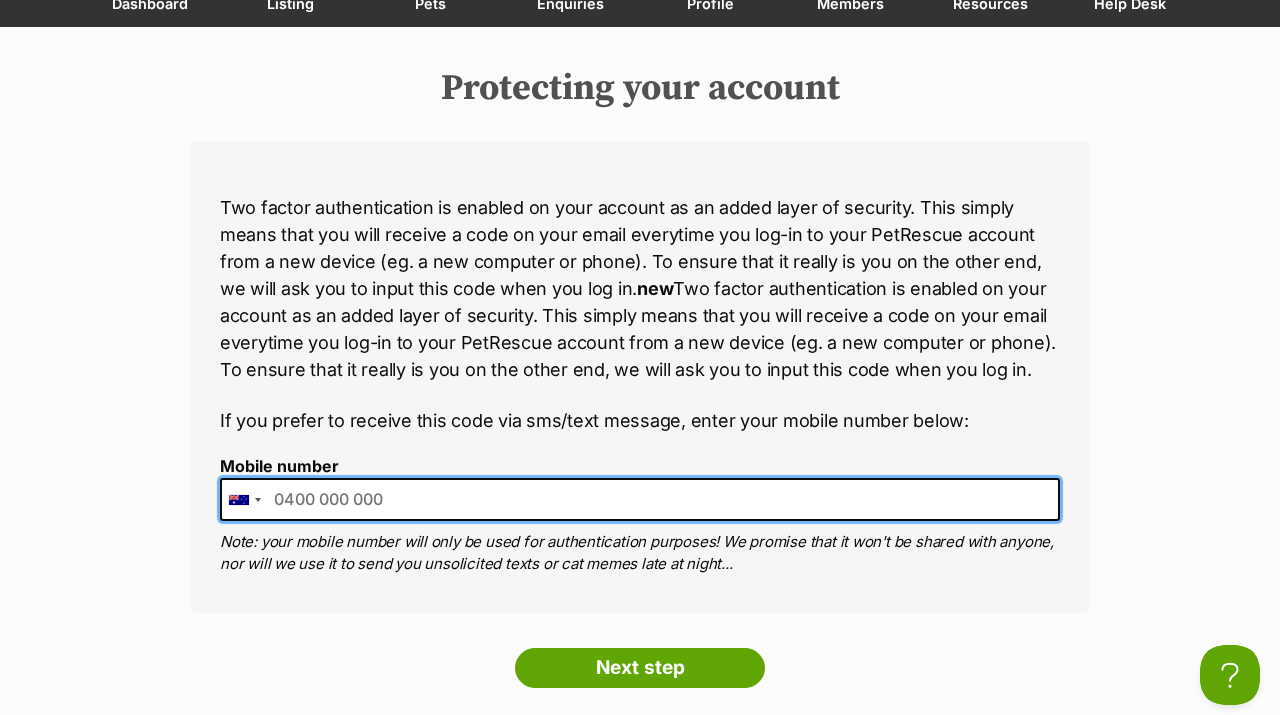 click on "Mobile number" at bounding box center [640, 499] 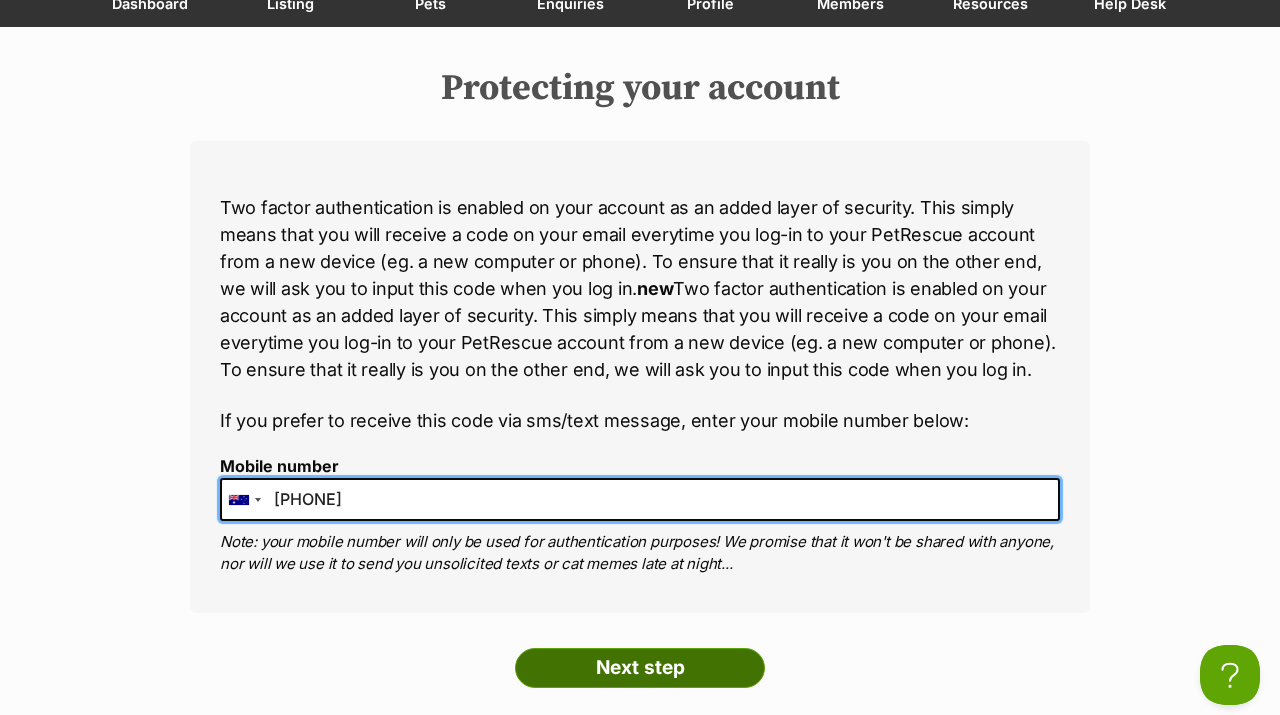 type on "0439861024" 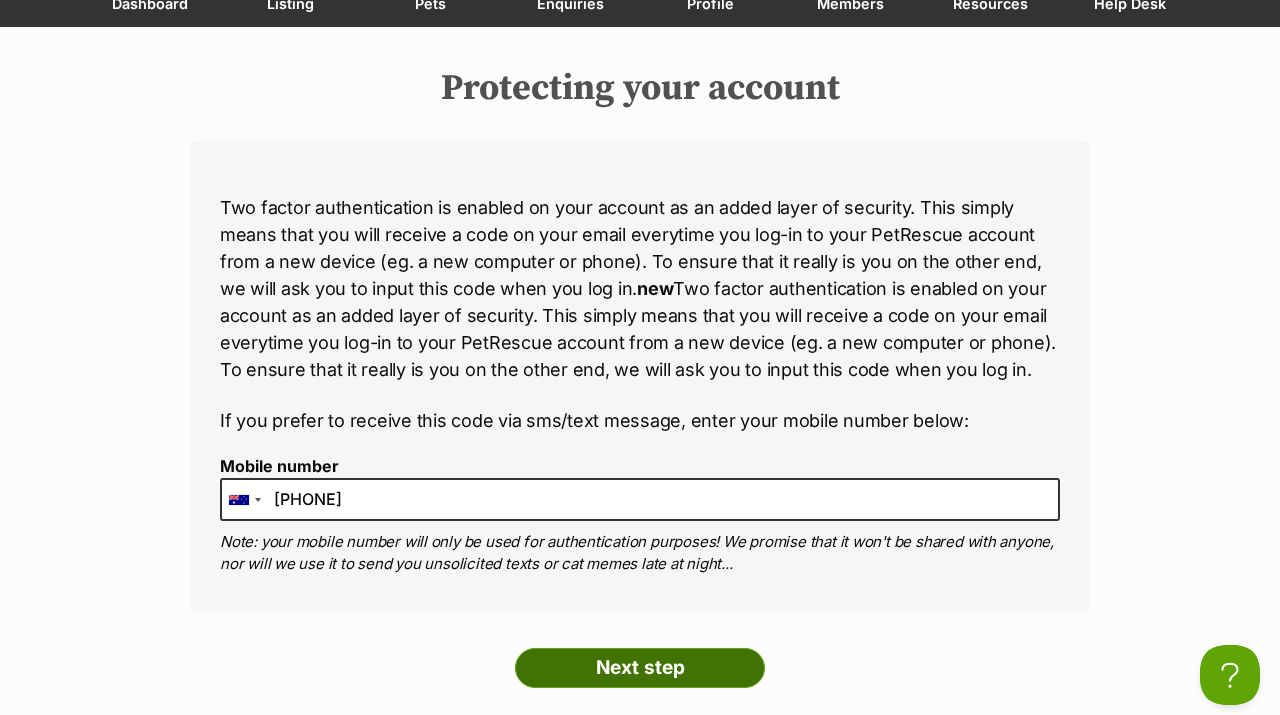 click on "Next step" at bounding box center (640, 668) 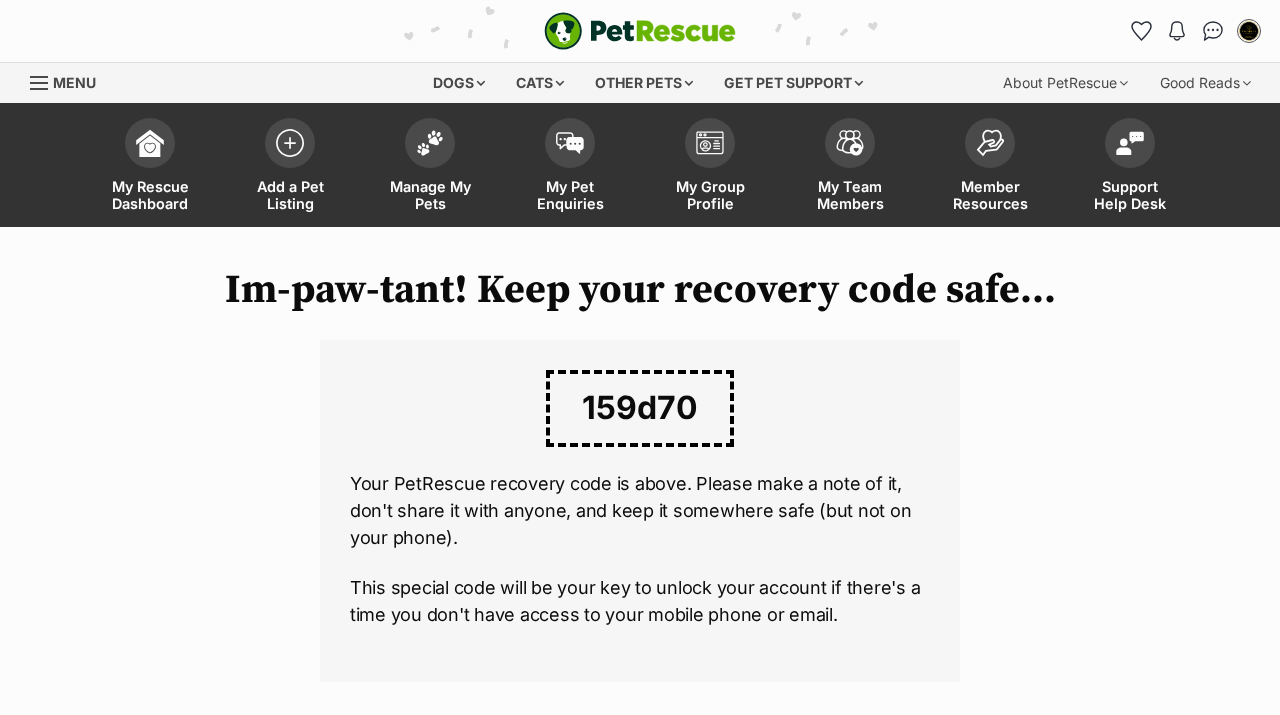 scroll, scrollTop: 0, scrollLeft: 0, axis: both 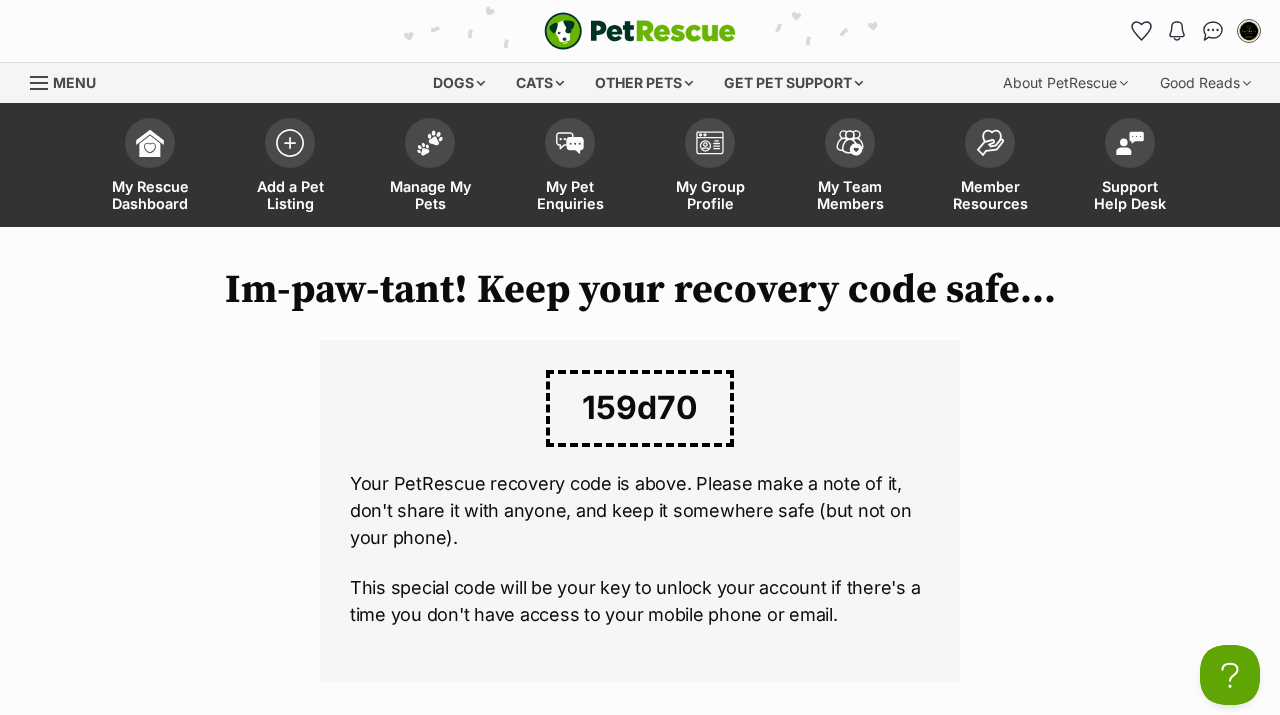 click on "Im-paw-tant! Keep your recovery code safe...
159d70
Your PetRescue recovery code is above. Please make a note of it, don't share it with anyone, and keep it somewhere safe (but not on your phone).
This special code will be your key to unlock your account if there's a time you don't have access to your mobile phone or email.
I've saved it! Continue to next step" at bounding box center (640, 517) 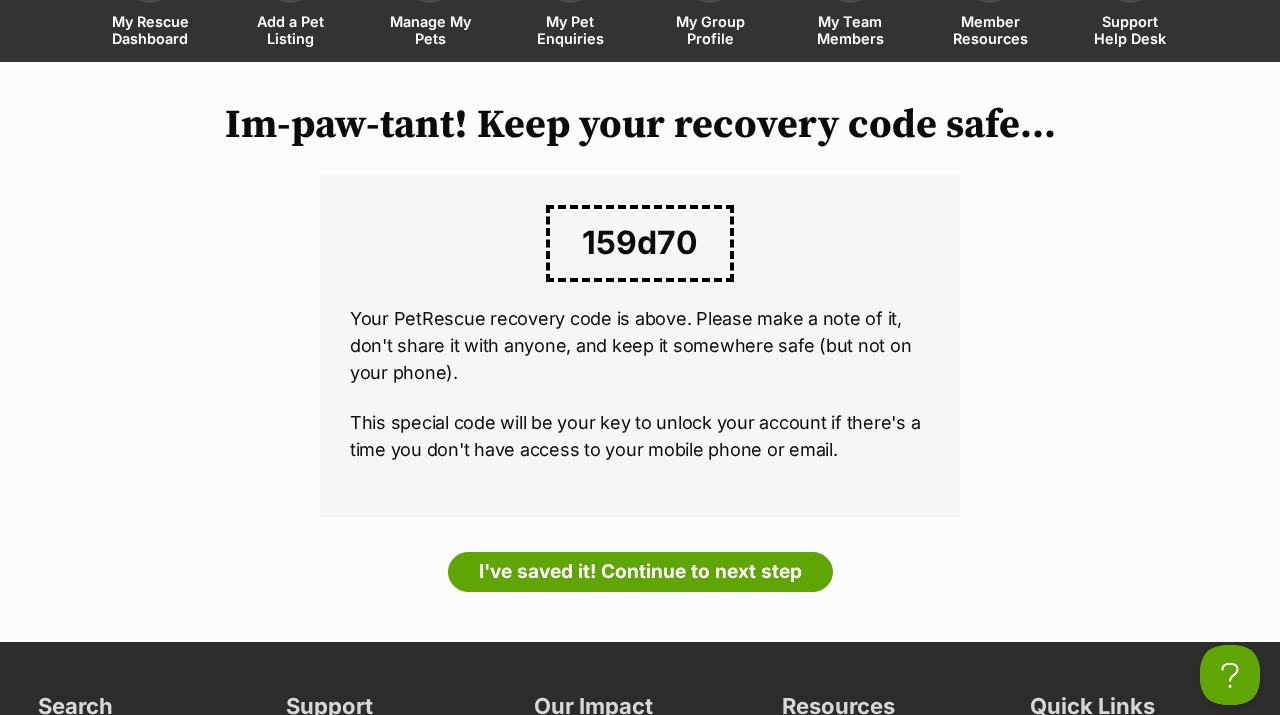 scroll, scrollTop: 200, scrollLeft: 0, axis: vertical 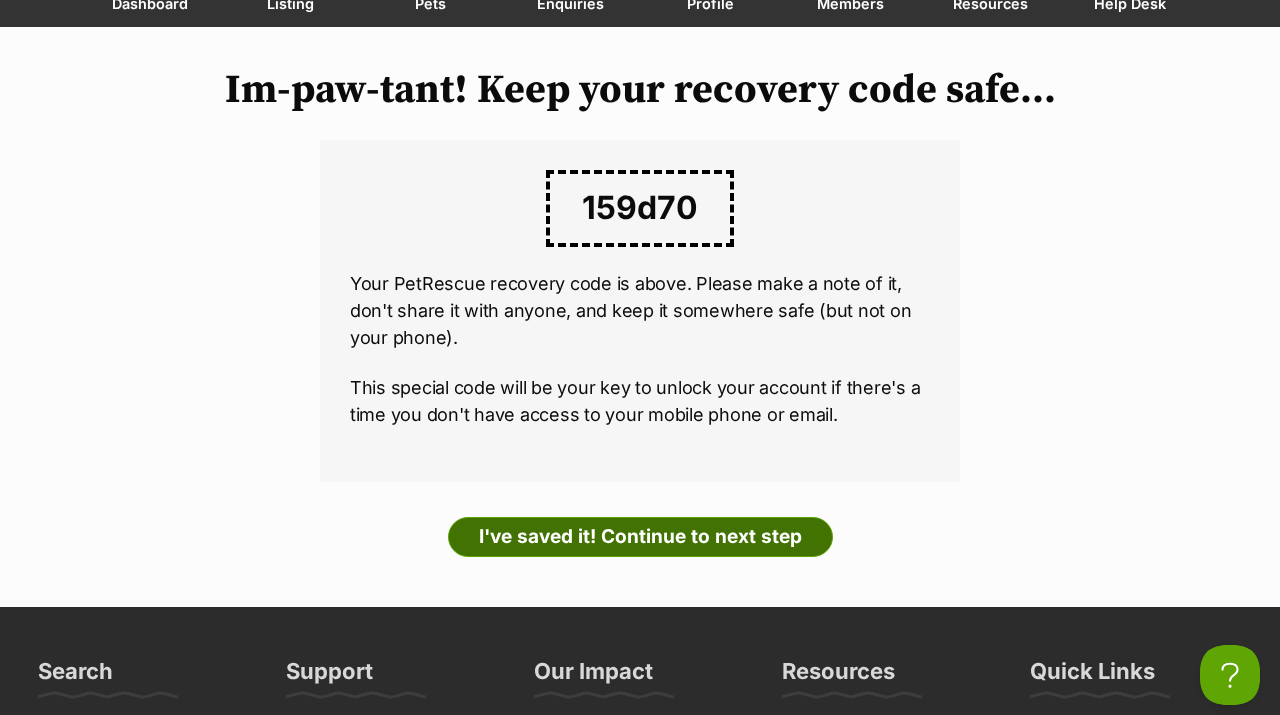 click on "I've saved it! Continue to next step" at bounding box center (640, 537) 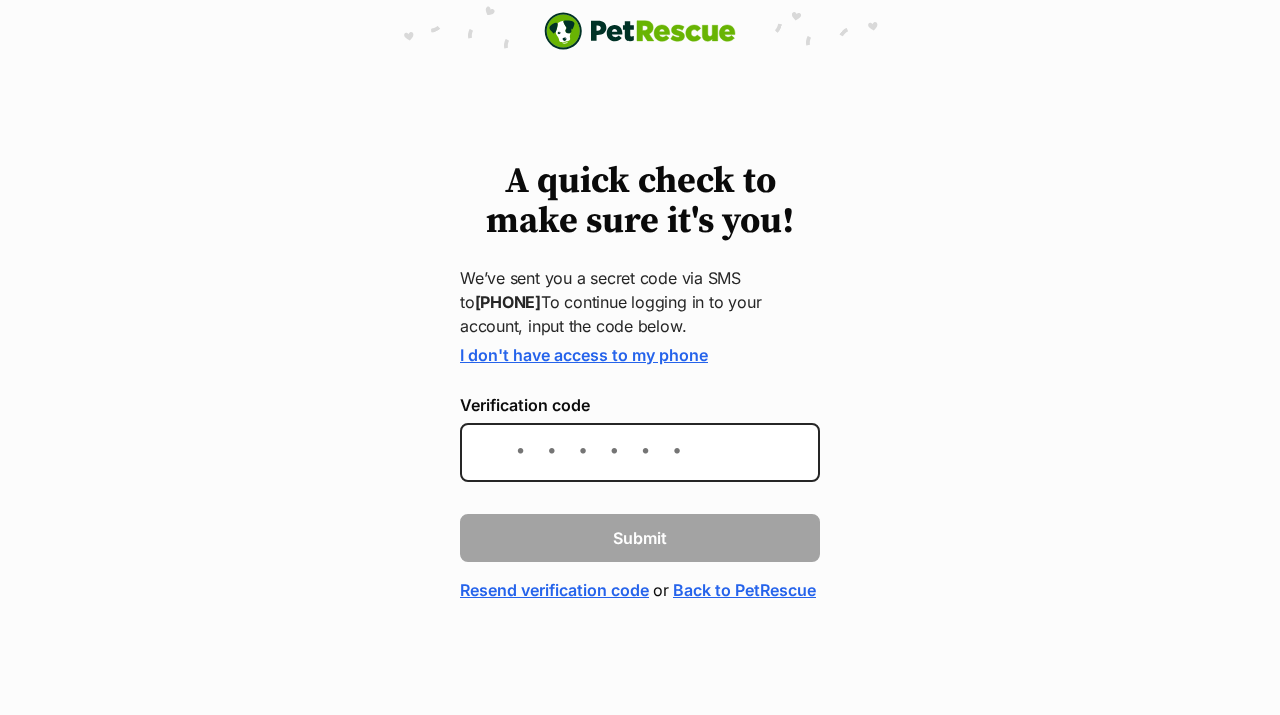 scroll, scrollTop: 0, scrollLeft: 0, axis: both 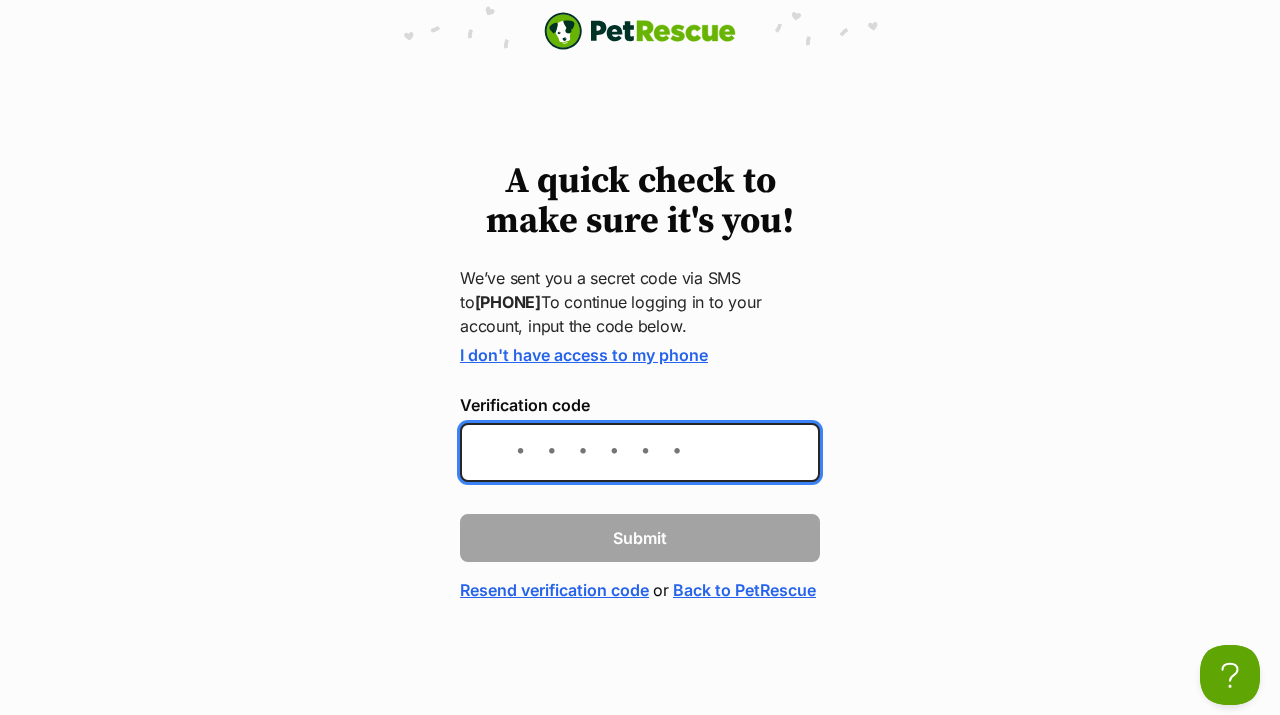 click on "Verification code" at bounding box center (640, 452) 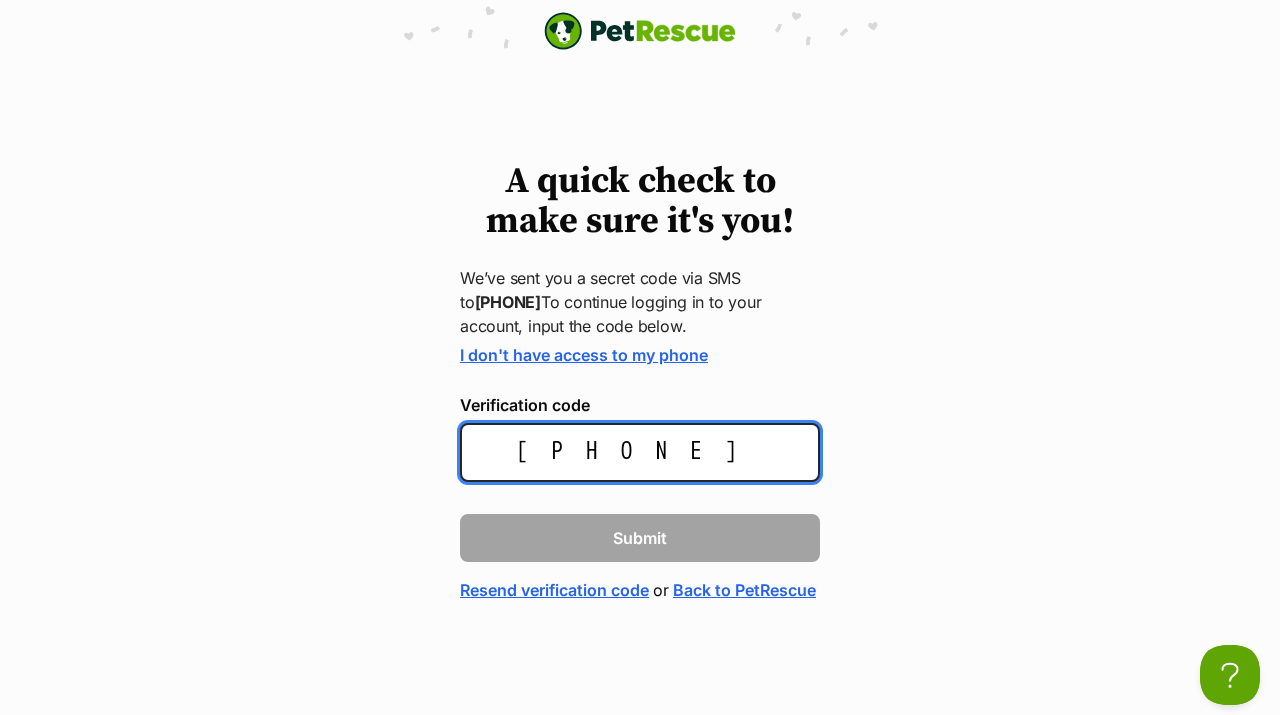 type on "[PHONE]" 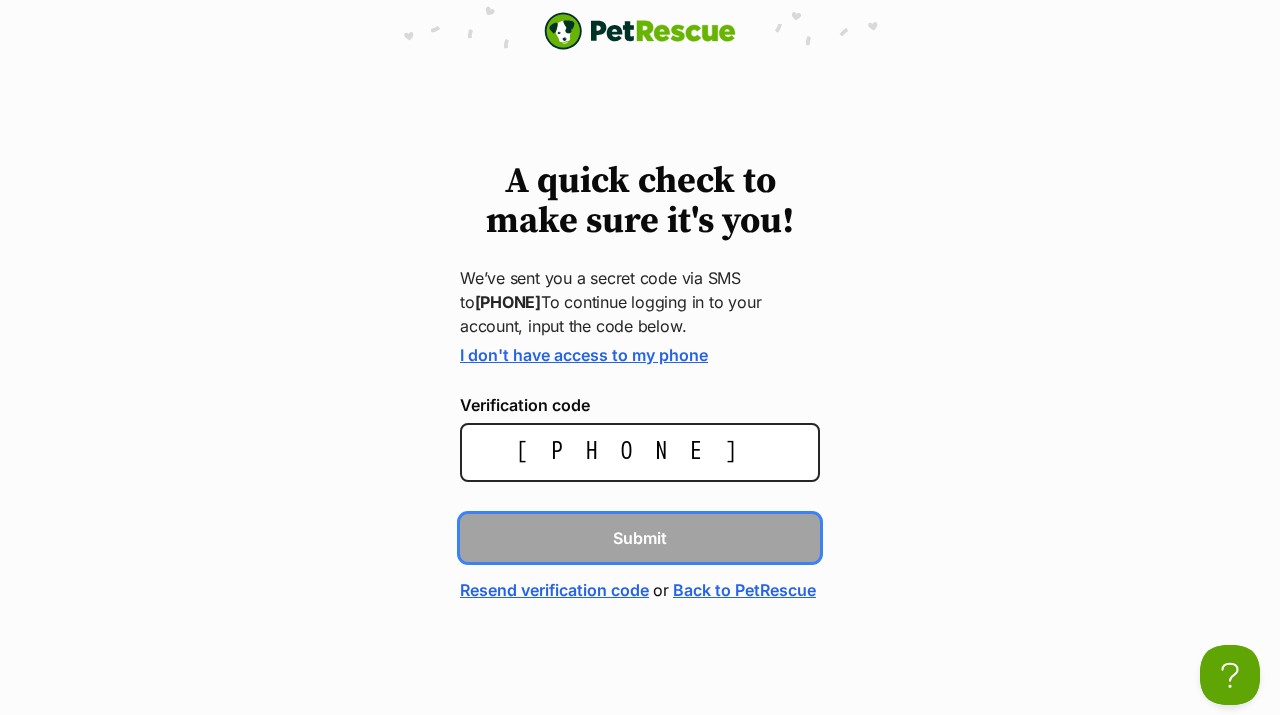 type 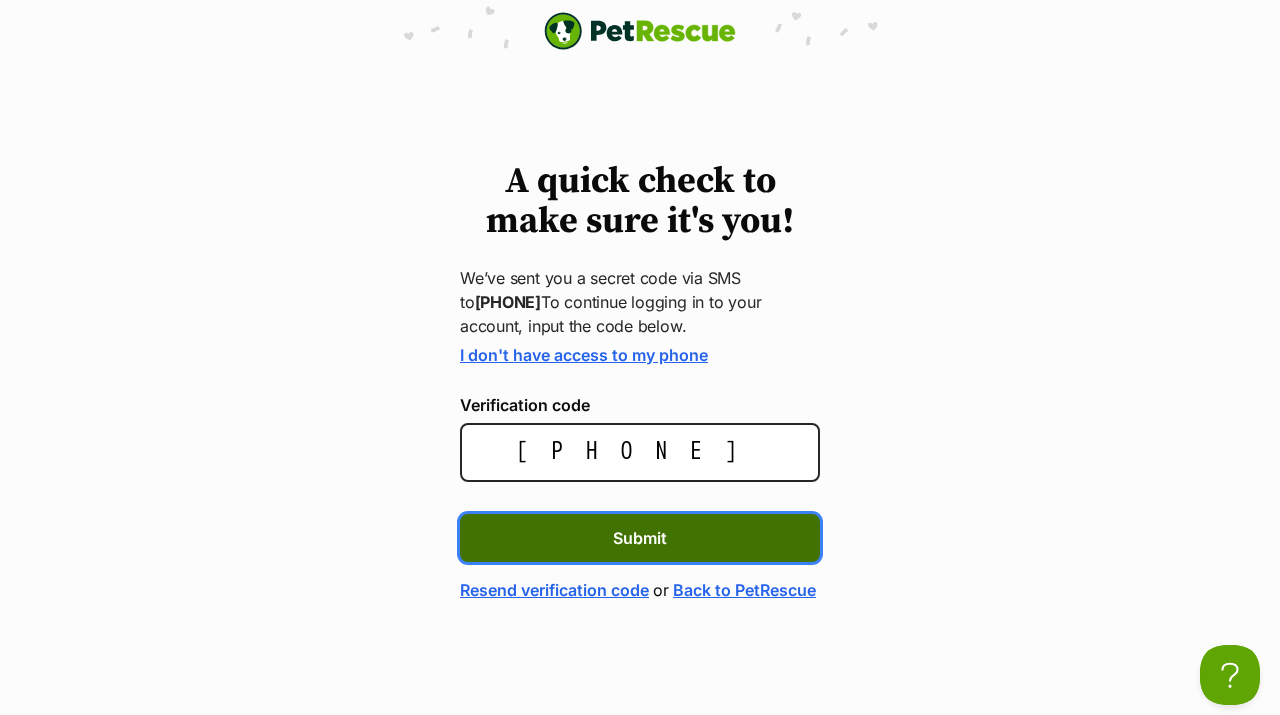 click on "Submit" at bounding box center [640, 538] 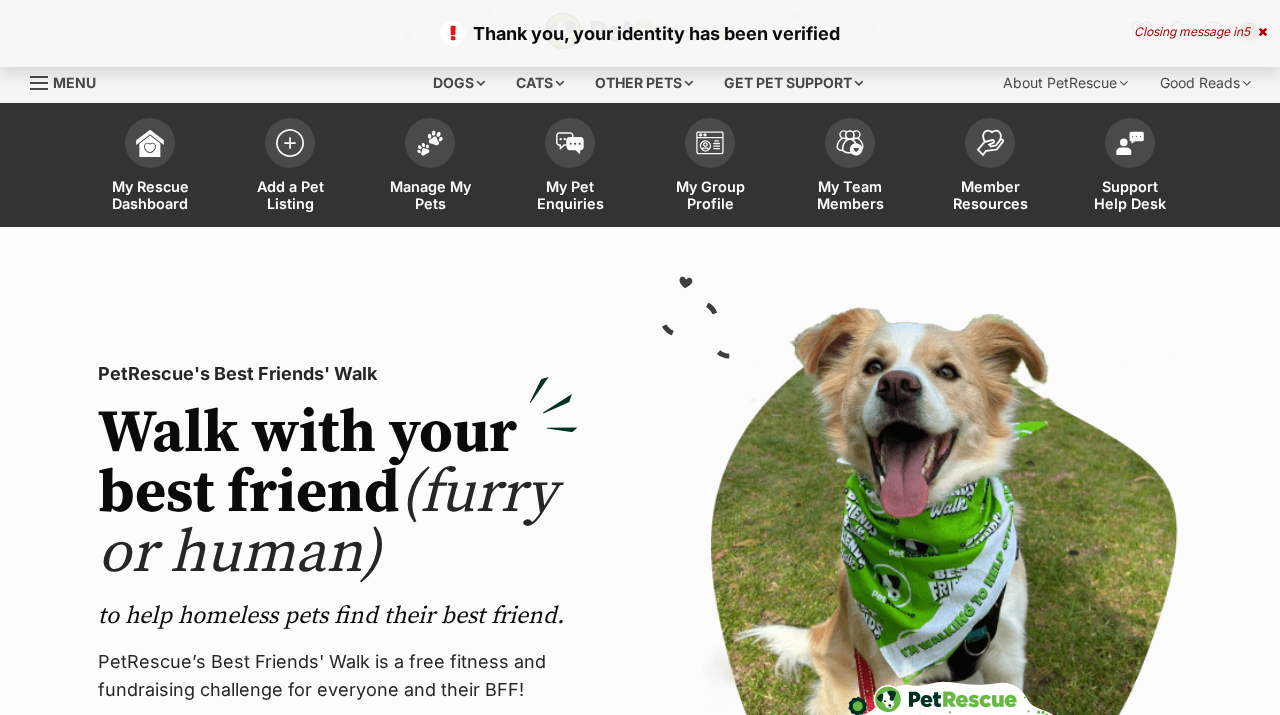 scroll, scrollTop: 0, scrollLeft: 0, axis: both 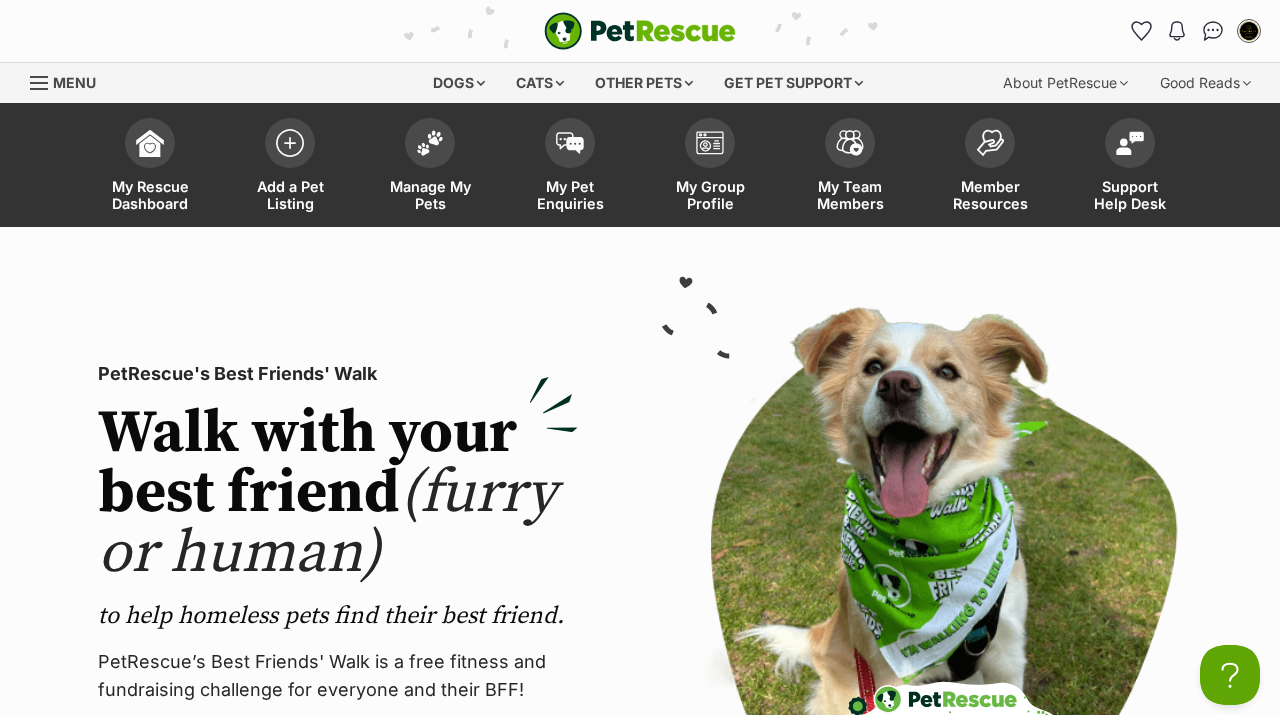 click at bounding box center [942, 618] 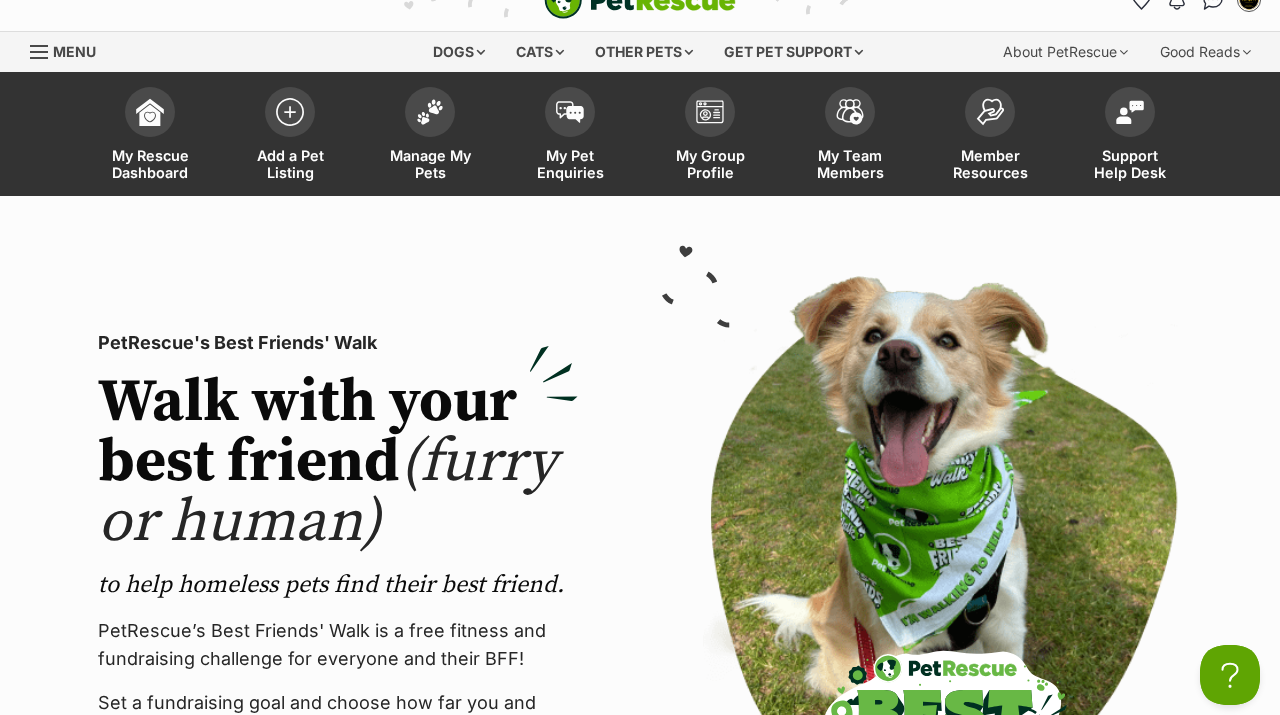 scroll, scrollTop: 0, scrollLeft: 0, axis: both 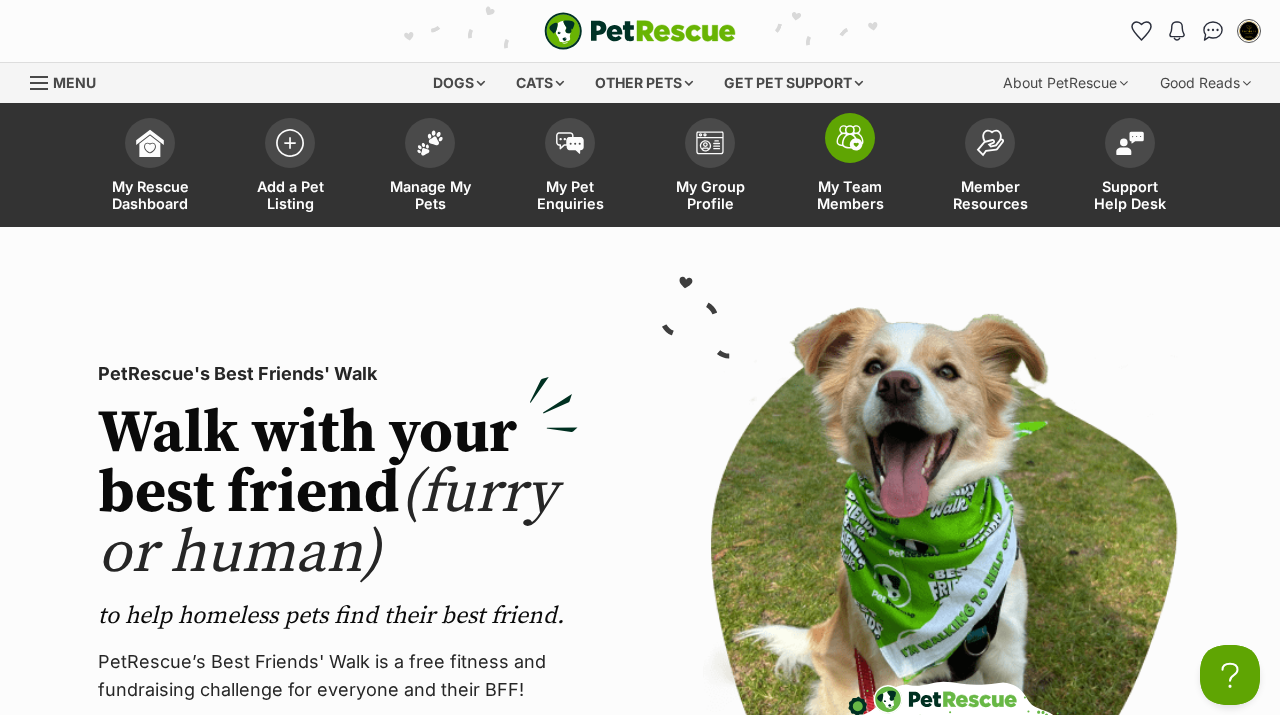 click at bounding box center [850, 138] 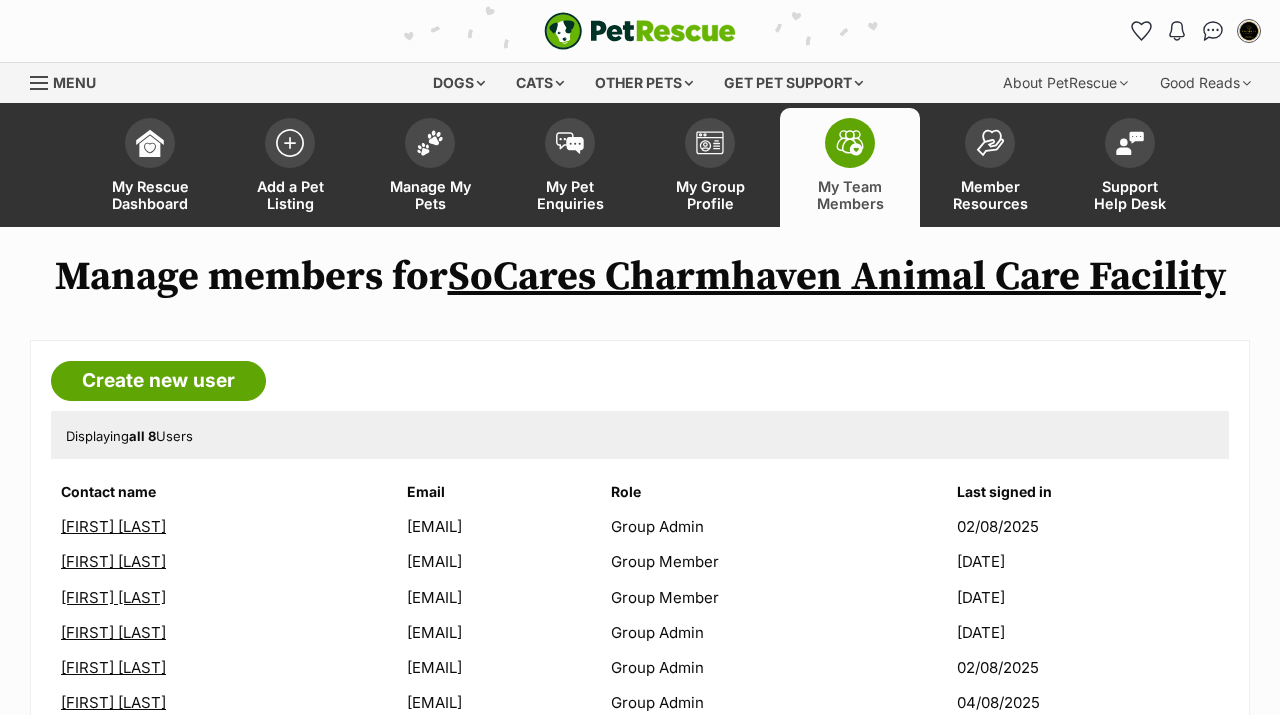 scroll, scrollTop: 0, scrollLeft: 0, axis: both 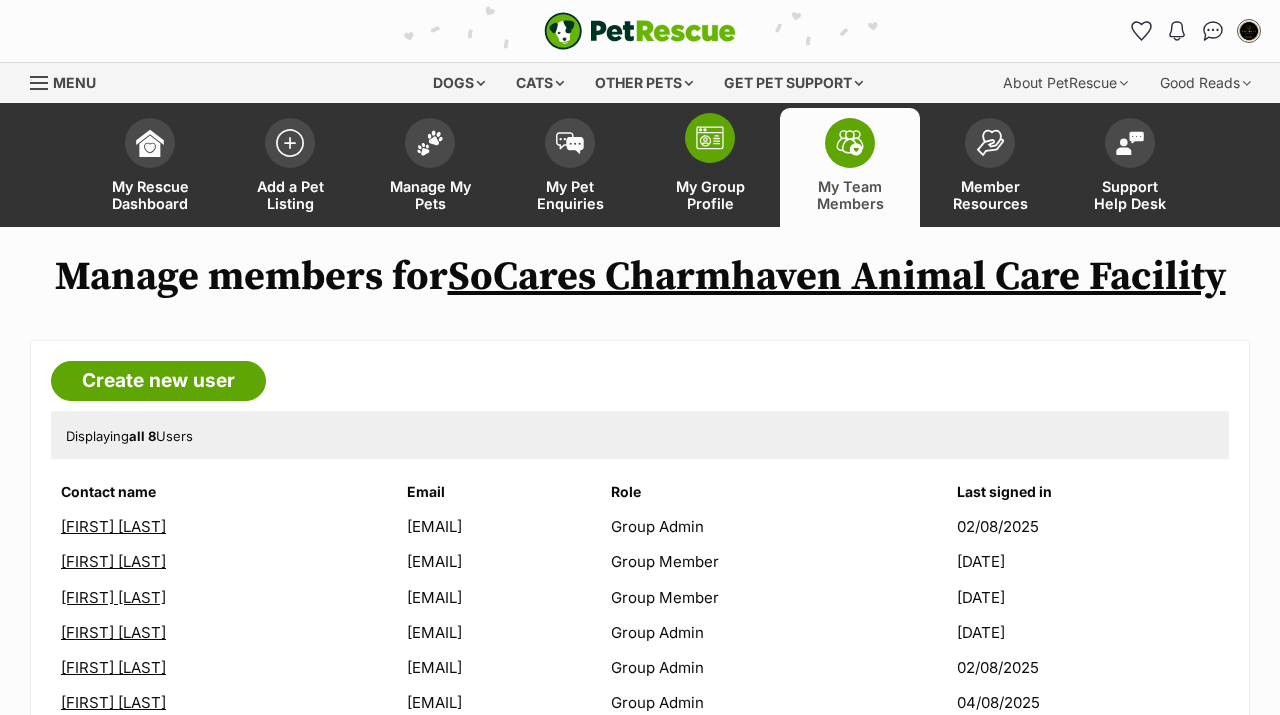 click on "My Group Profile" at bounding box center [710, 195] 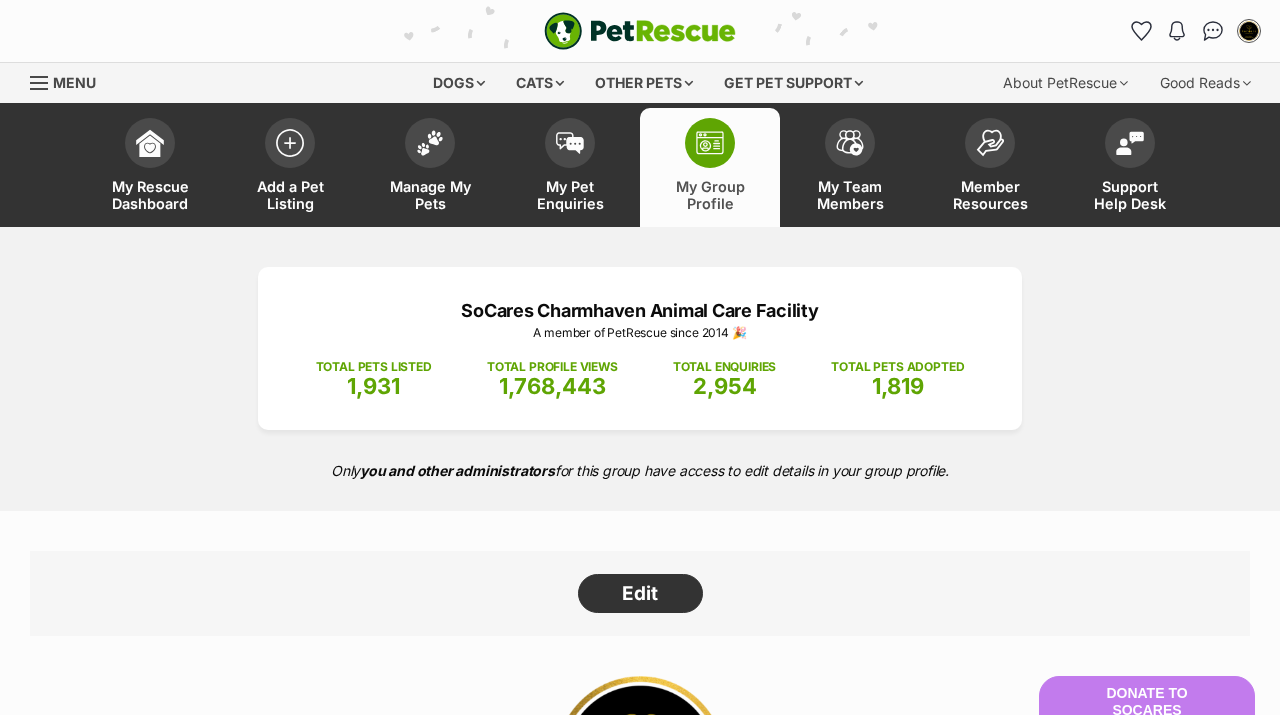 scroll, scrollTop: 40, scrollLeft: 0, axis: vertical 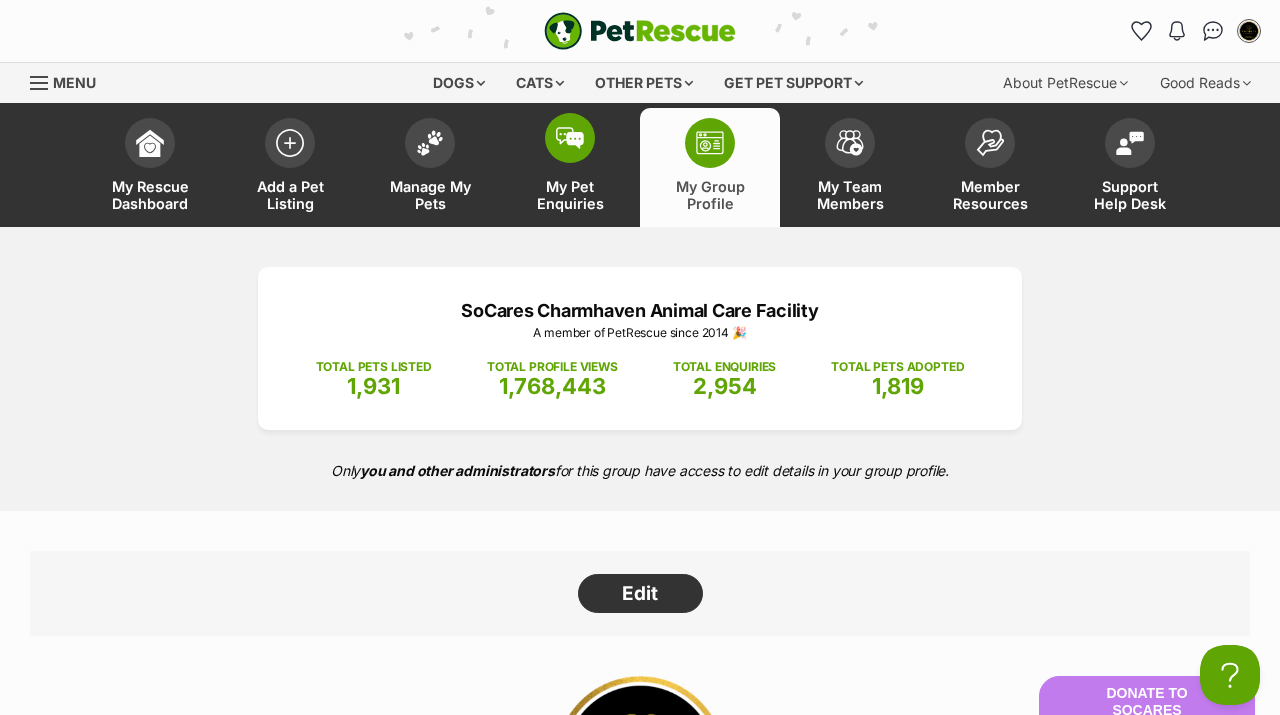 click on "My Pet Enquiries" at bounding box center (570, 195) 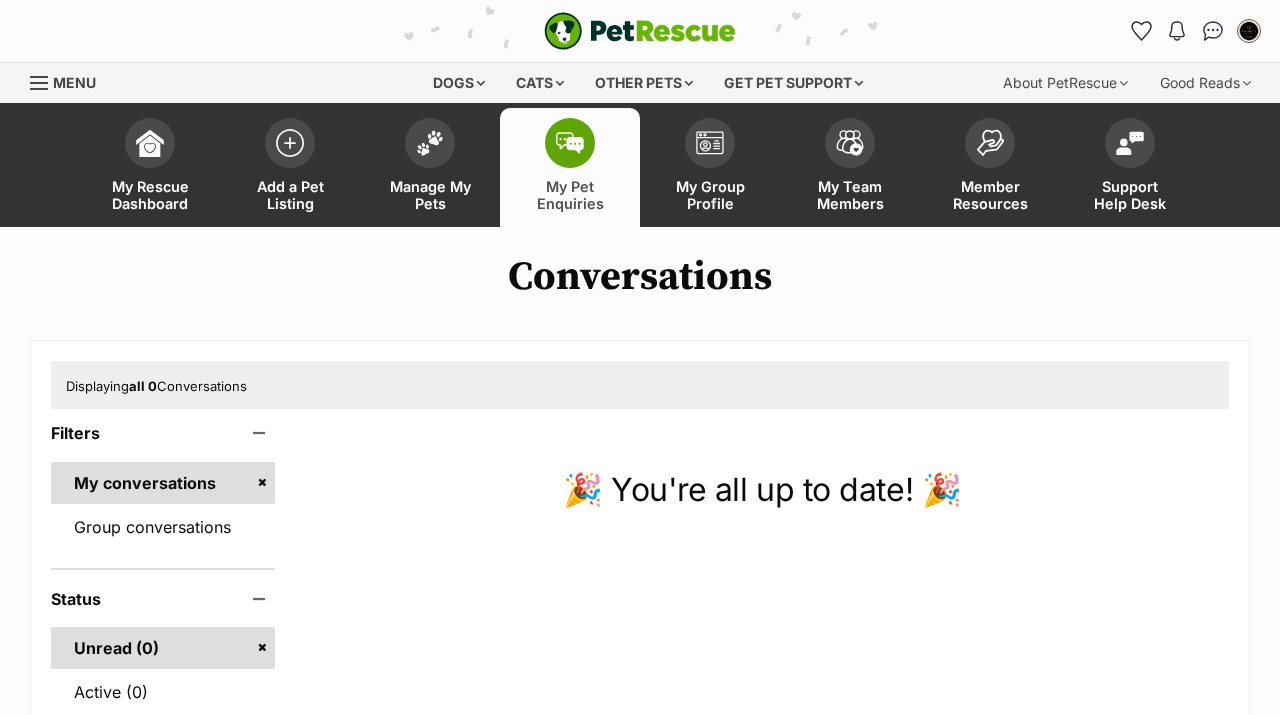 scroll, scrollTop: 0, scrollLeft: 0, axis: both 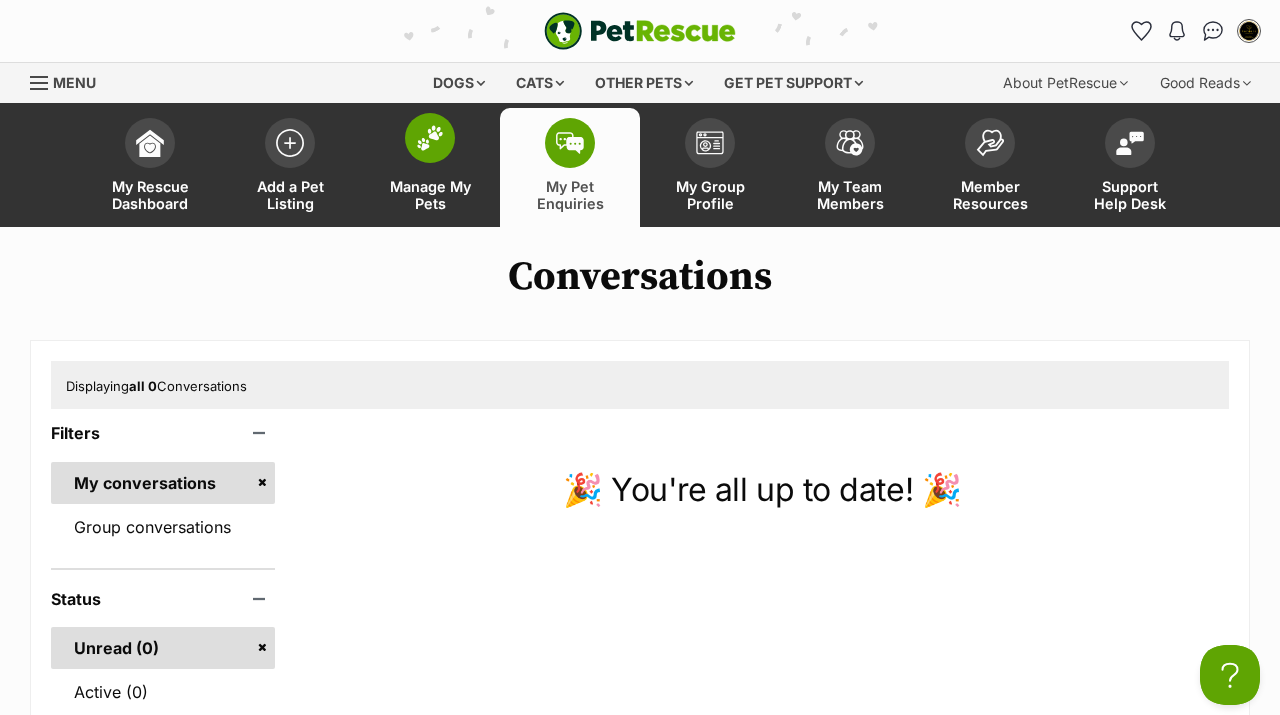 click on "Manage My Pets" at bounding box center [430, 195] 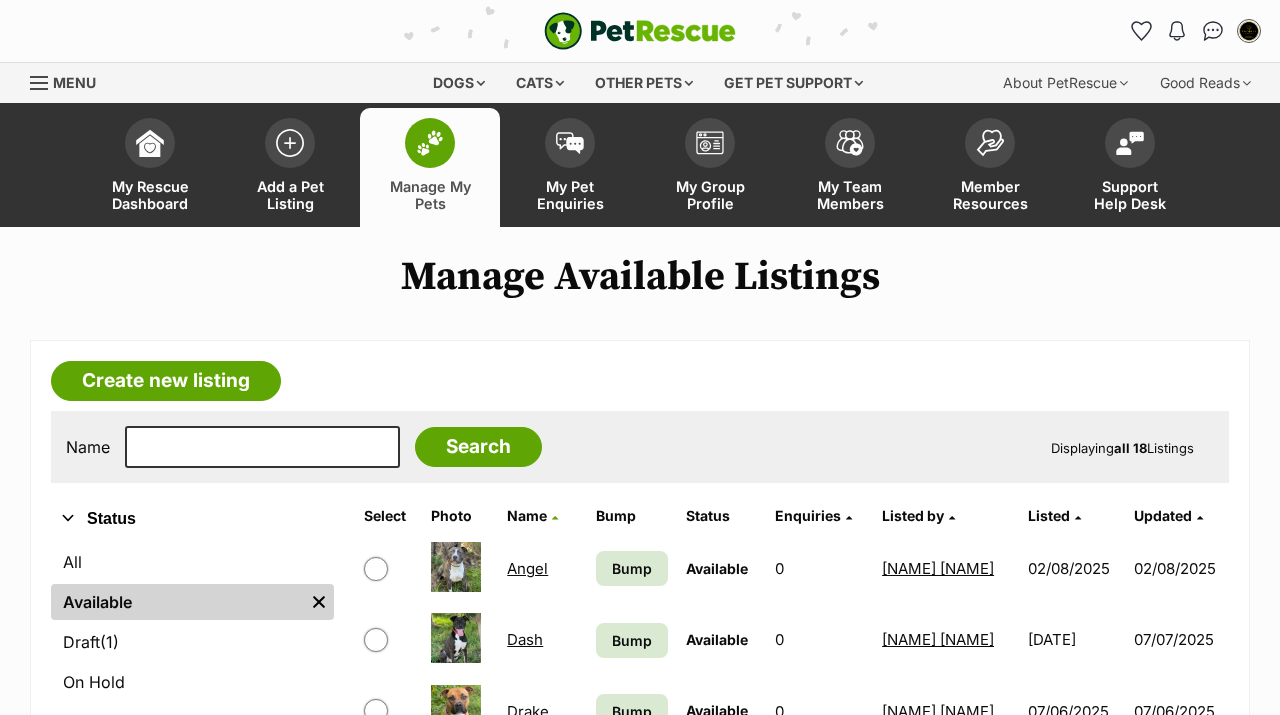 scroll, scrollTop: 40, scrollLeft: 0, axis: vertical 